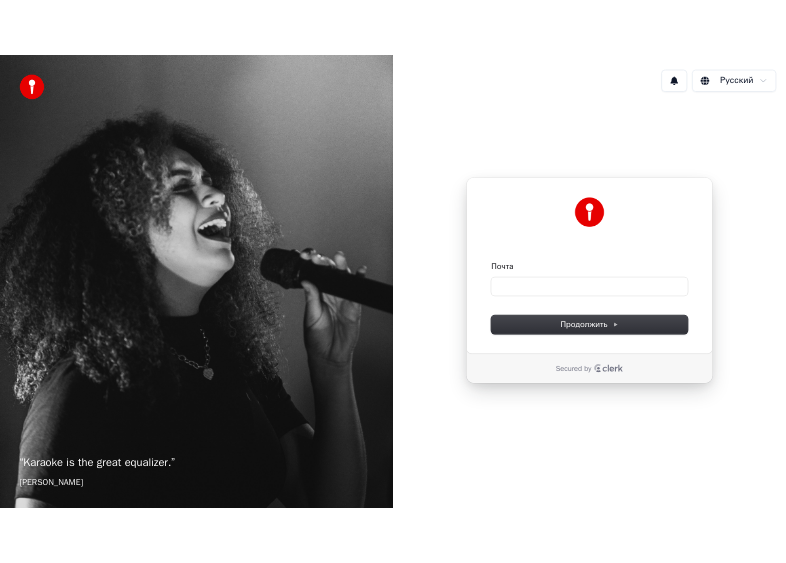 scroll, scrollTop: 0, scrollLeft: 0, axis: both 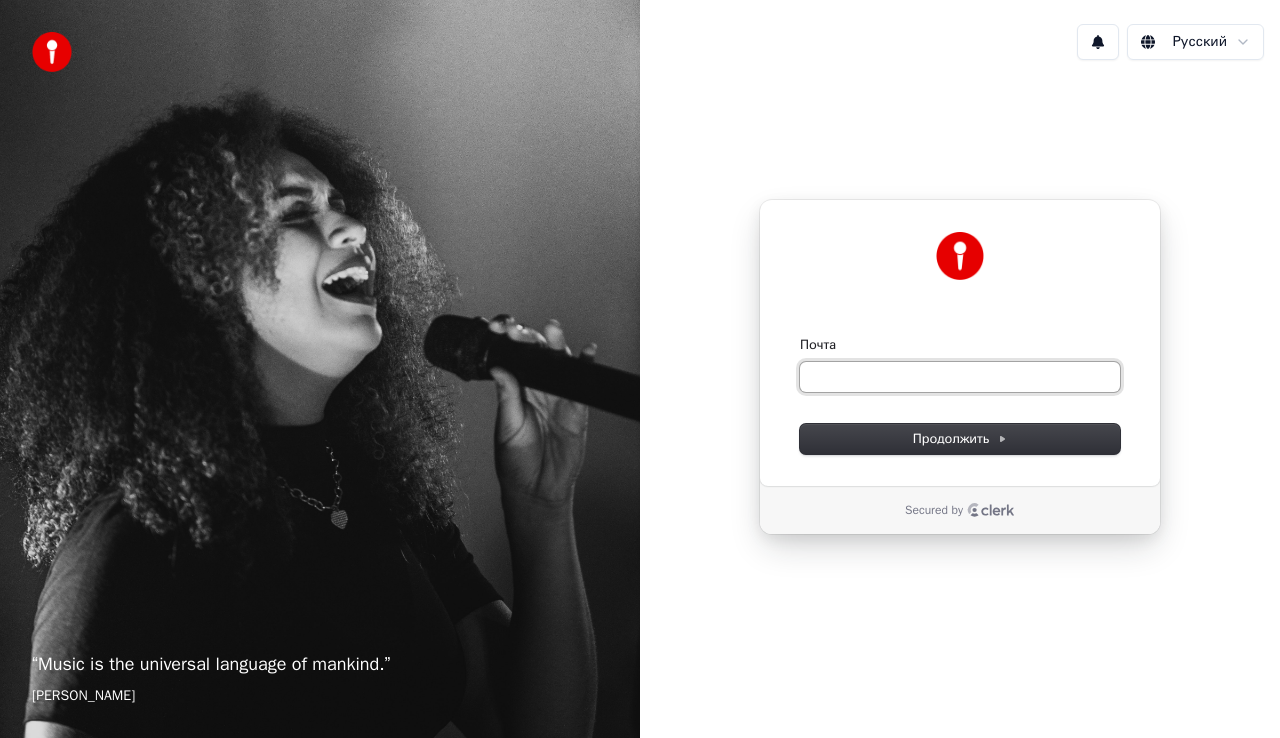 click on "Почта" at bounding box center [960, 377] 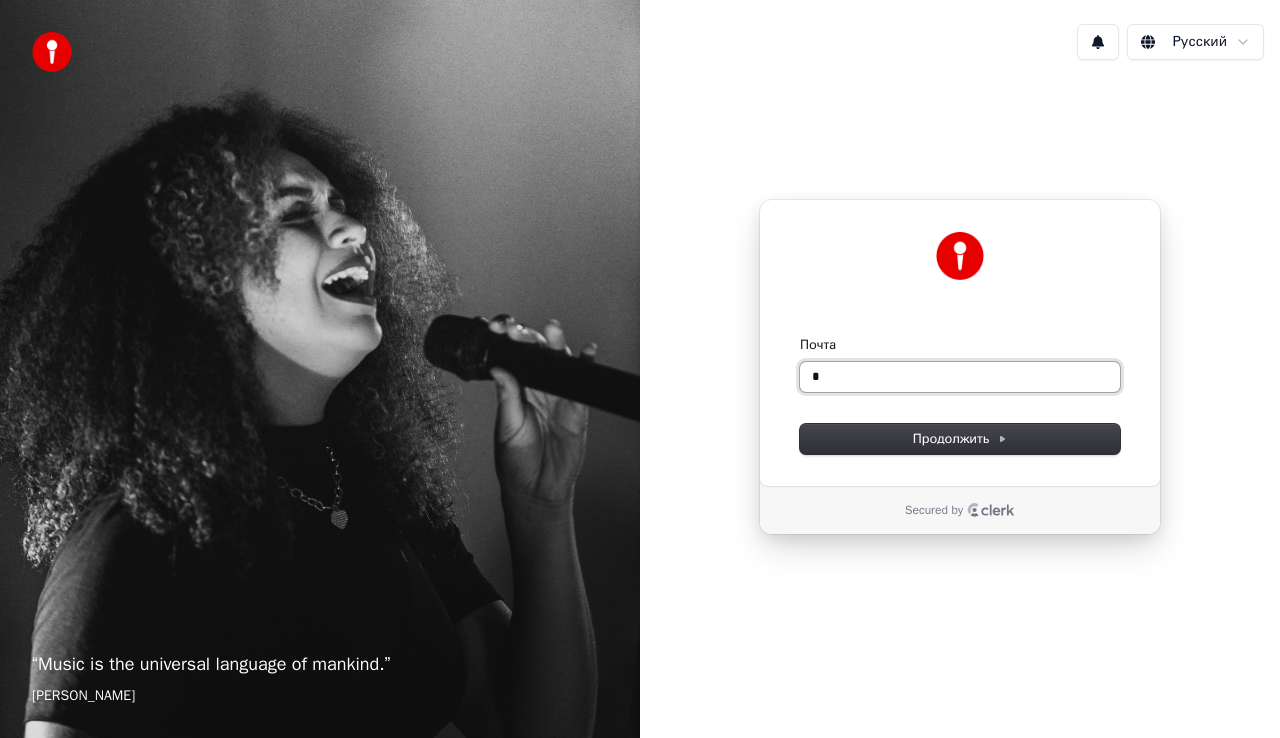 type on "*" 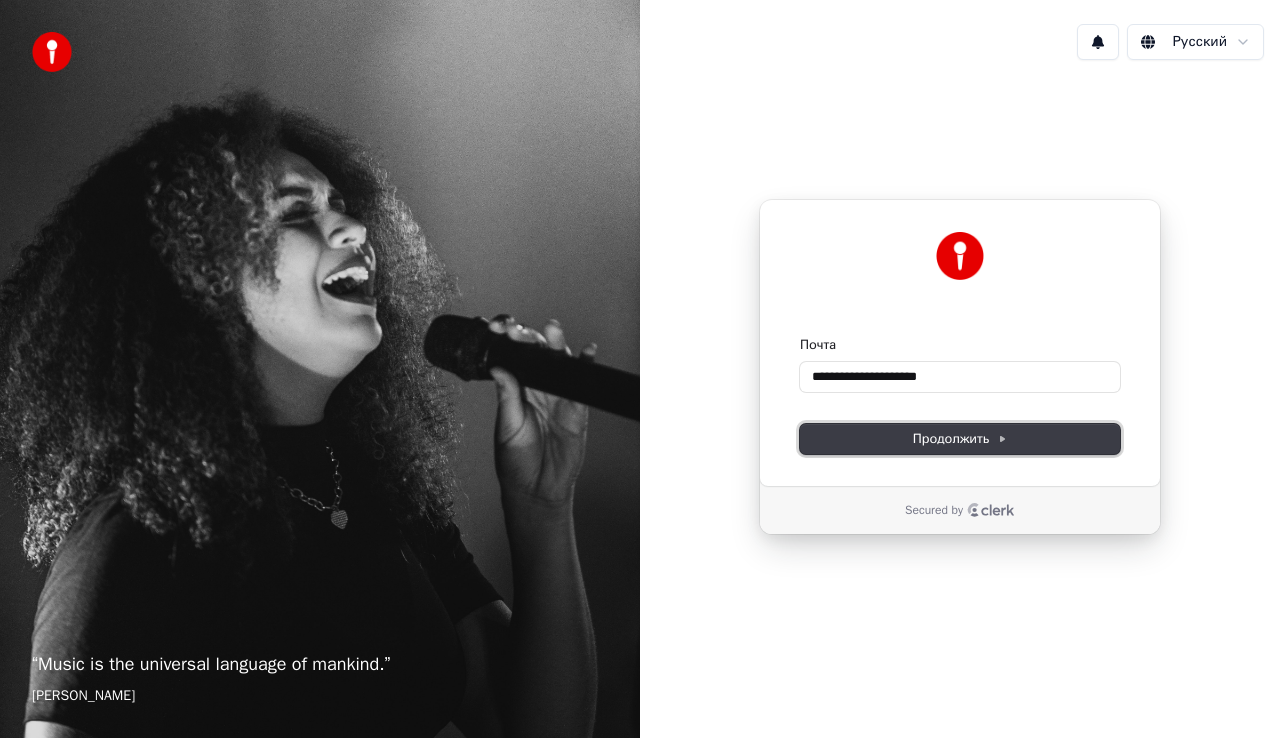 click on "Продолжить" at bounding box center [960, 439] 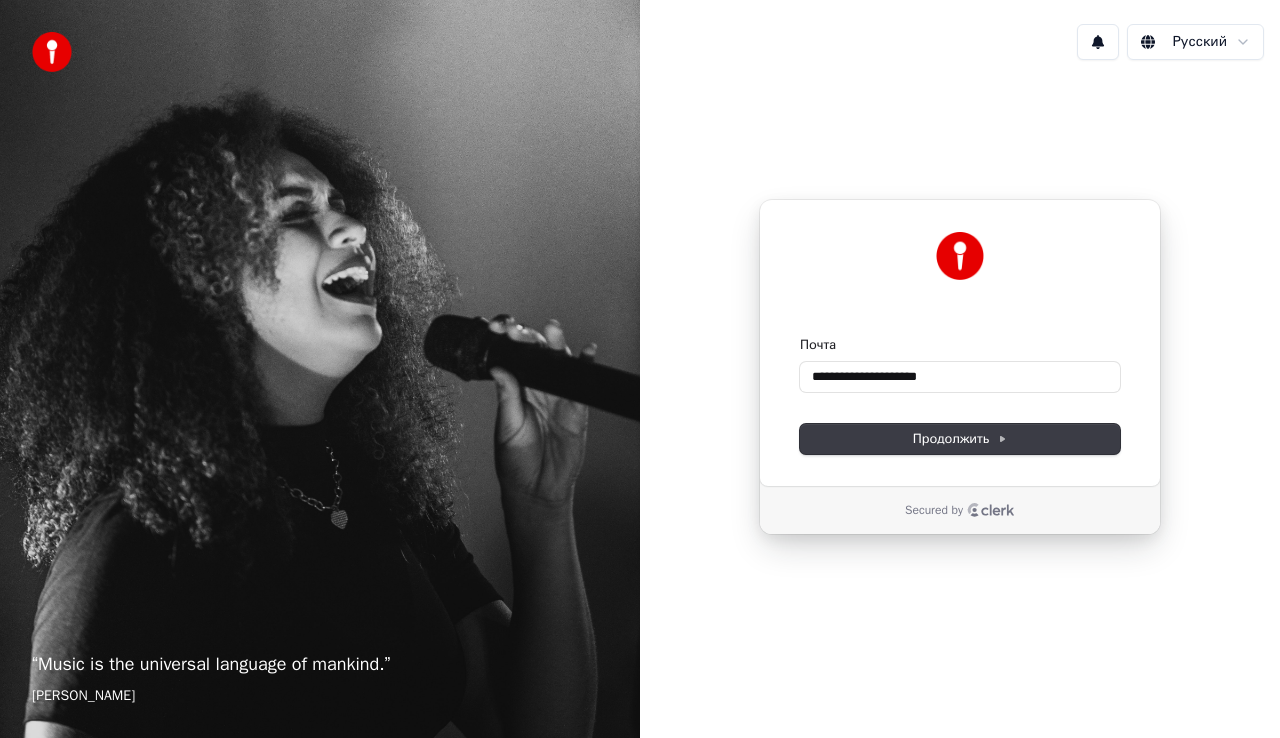 type on "**********" 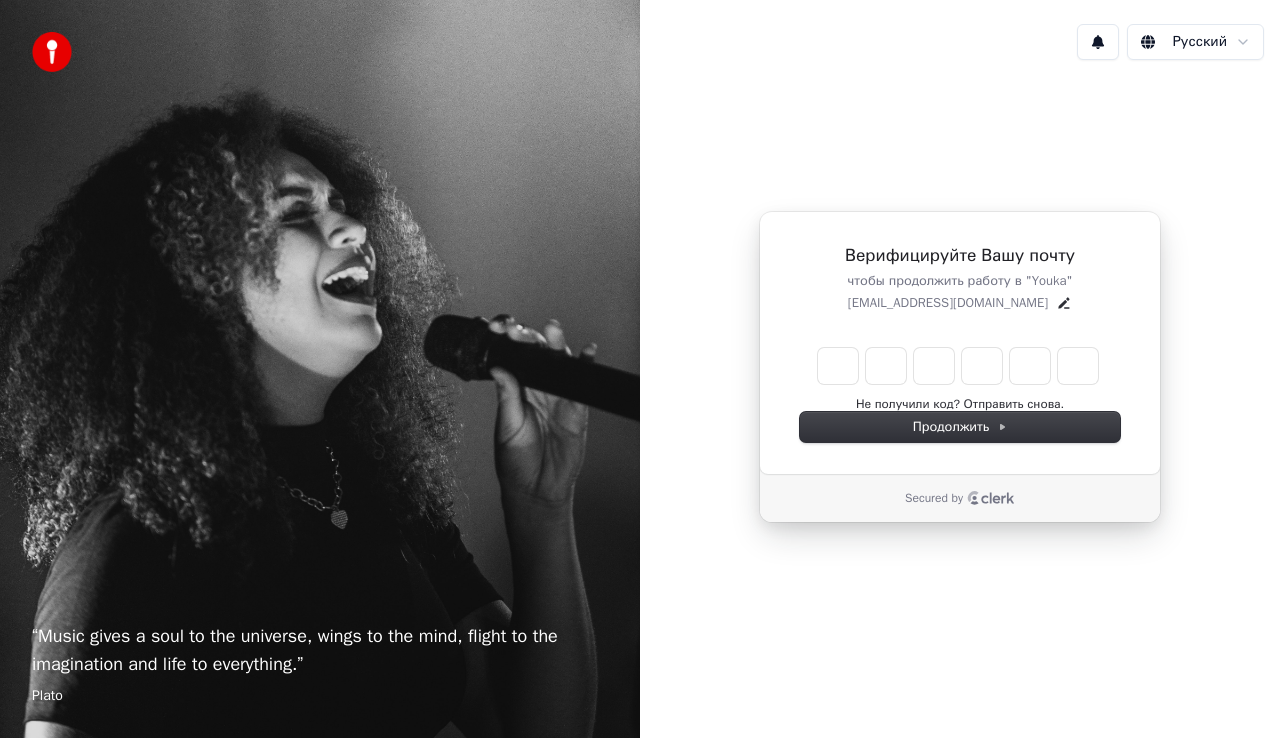 type on "*" 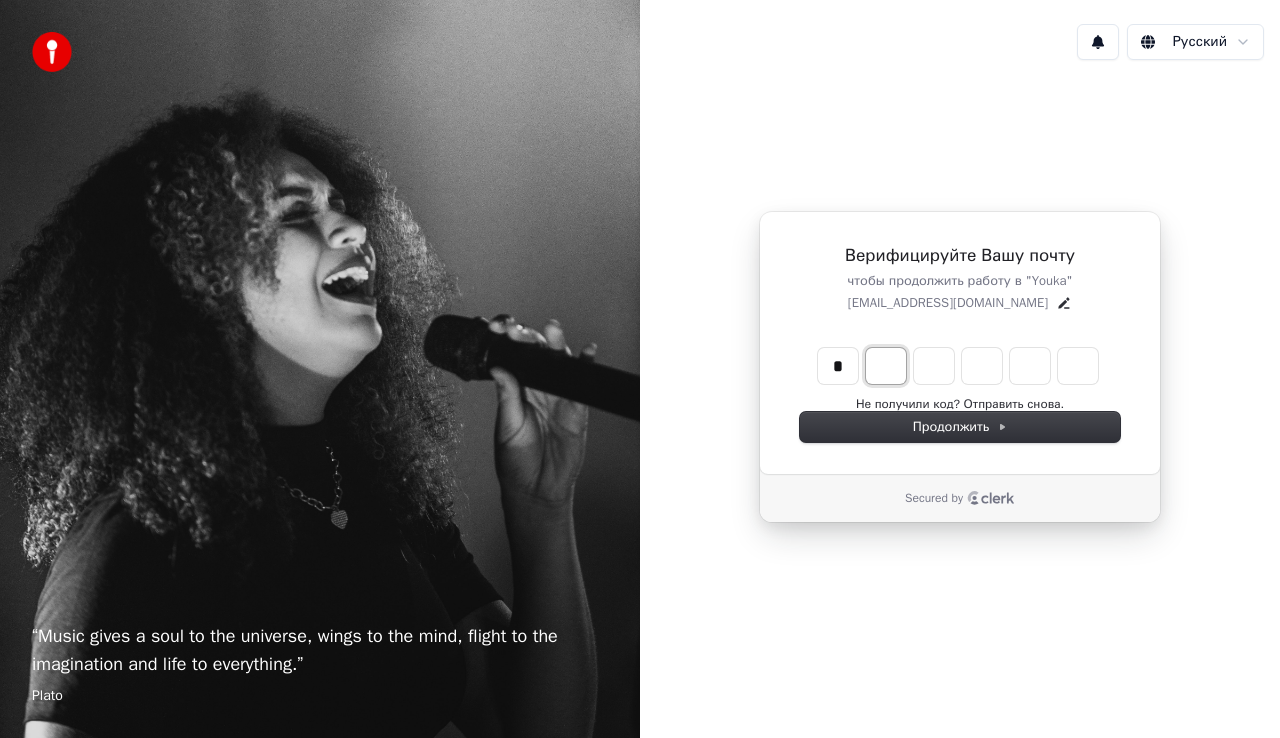 type on "*" 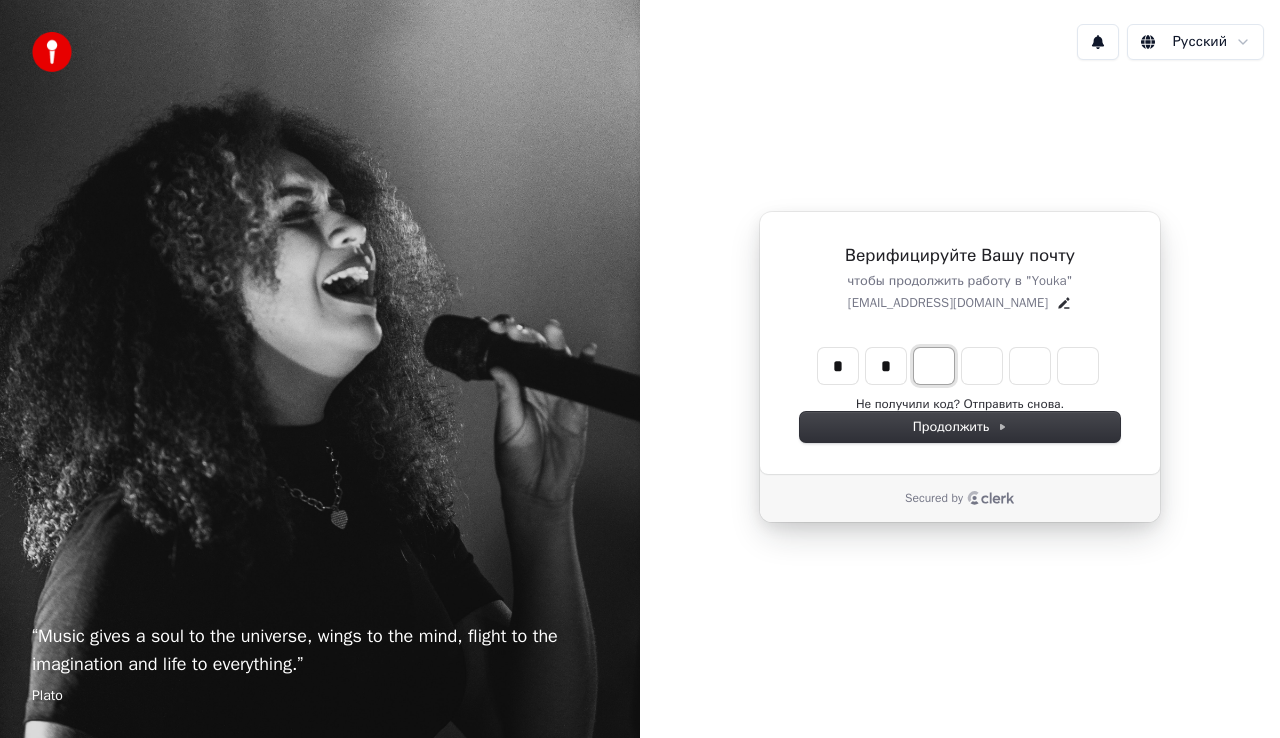 type on "*" 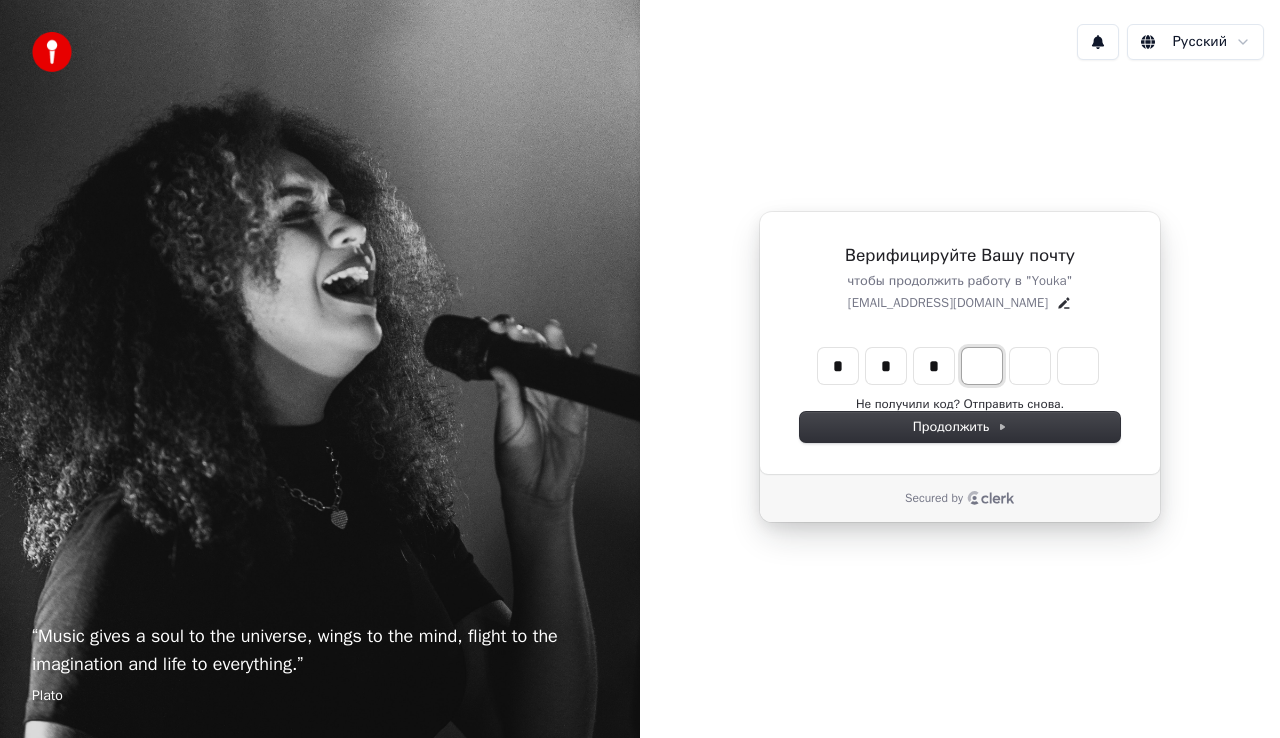type on "*" 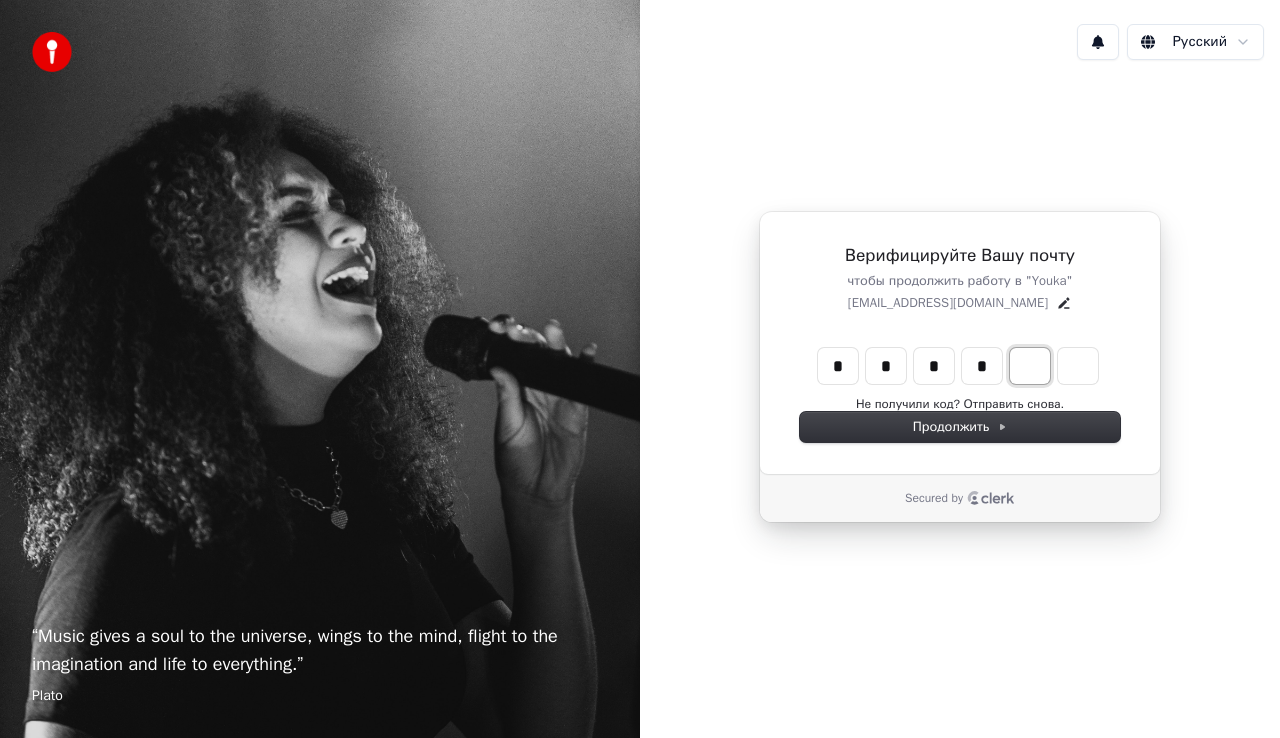 type on "*" 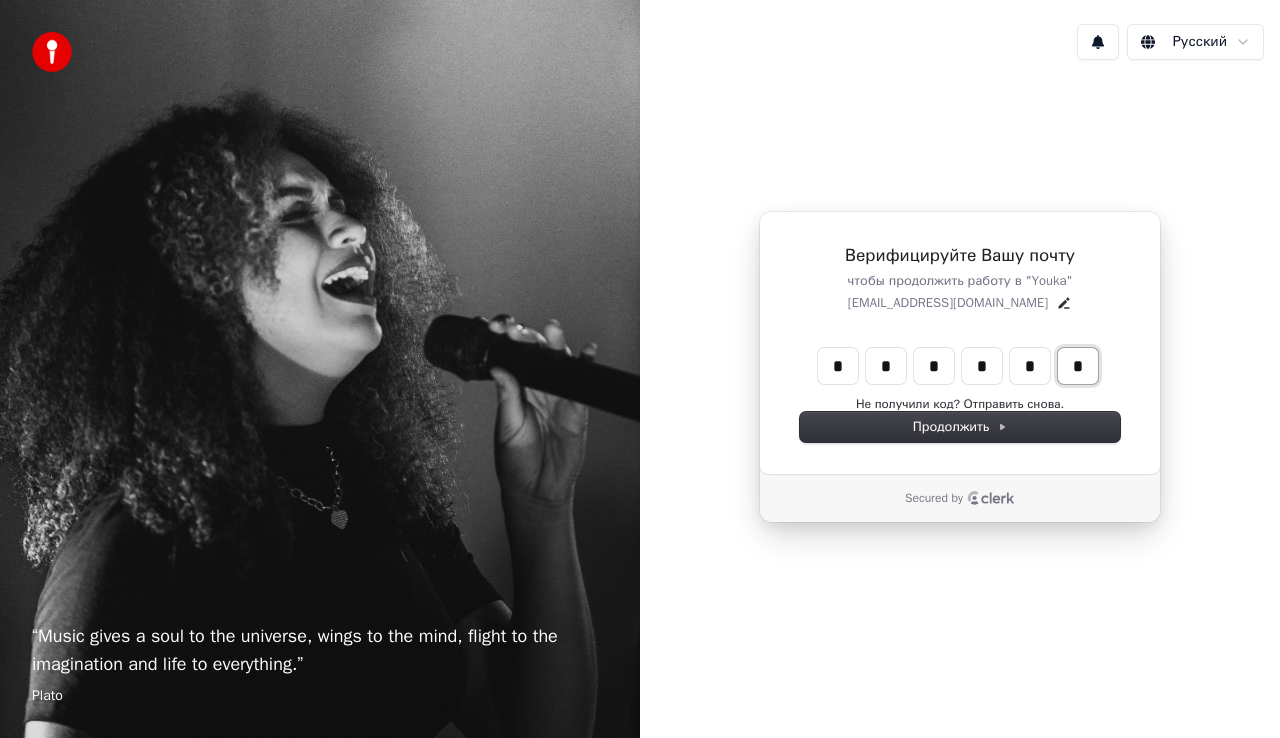 type on "*" 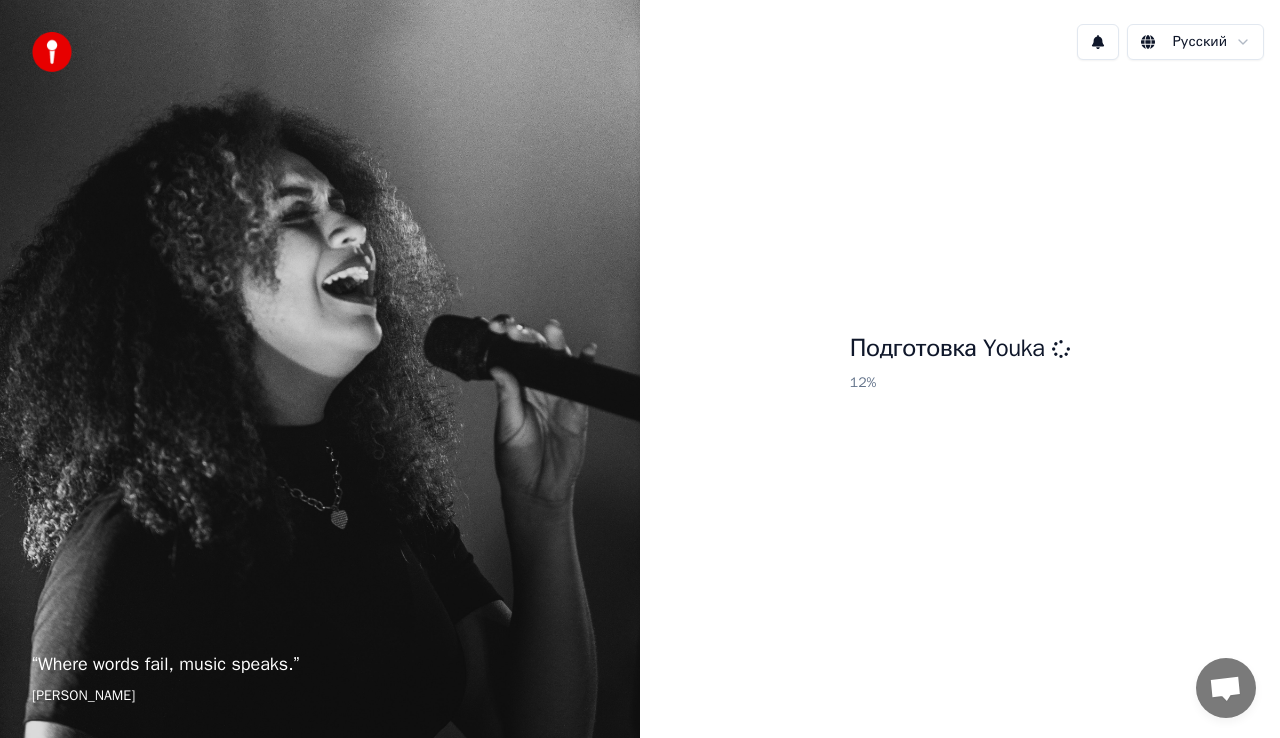 click on "Подготовка Youka 12 %" at bounding box center [960, 367] 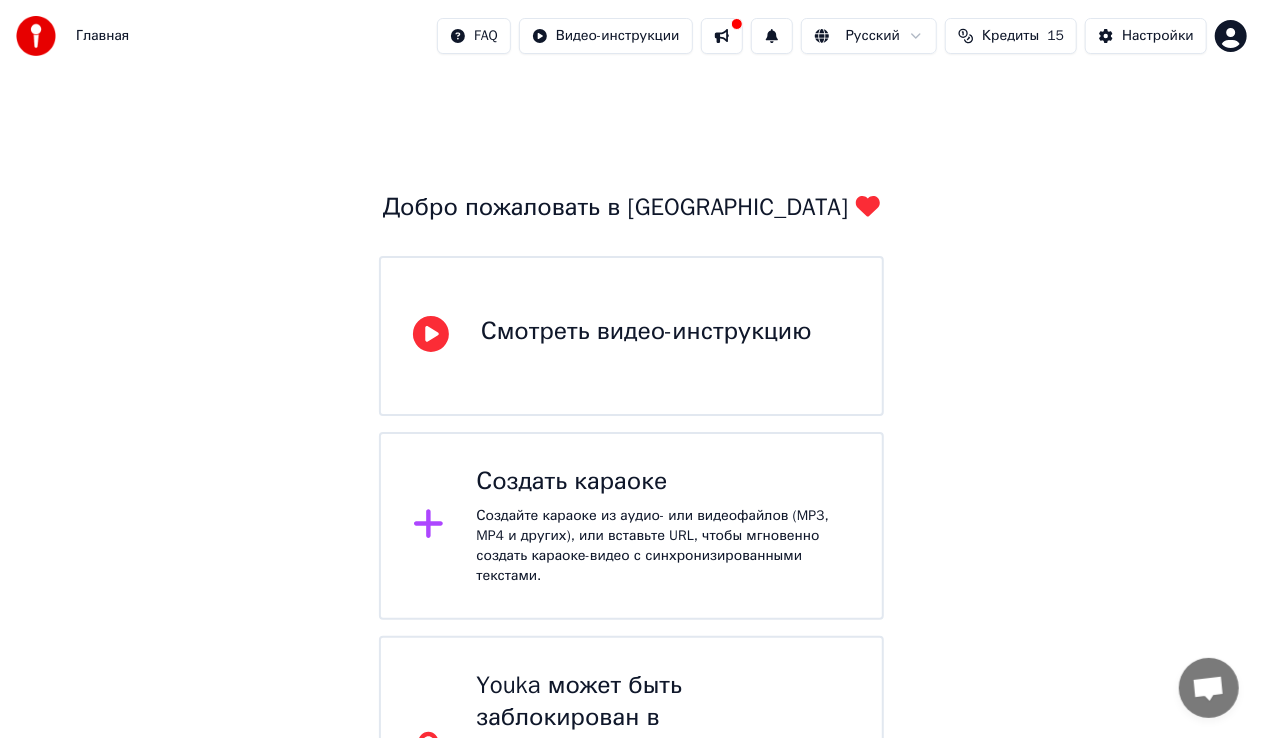 click on "Создайте караоке из аудио- или видеофайлов (MP3, MP4 и других), или вставьте URL, чтобы мгновенно создать караоке-видео с синхронизированными текстами." at bounding box center [663, 546] 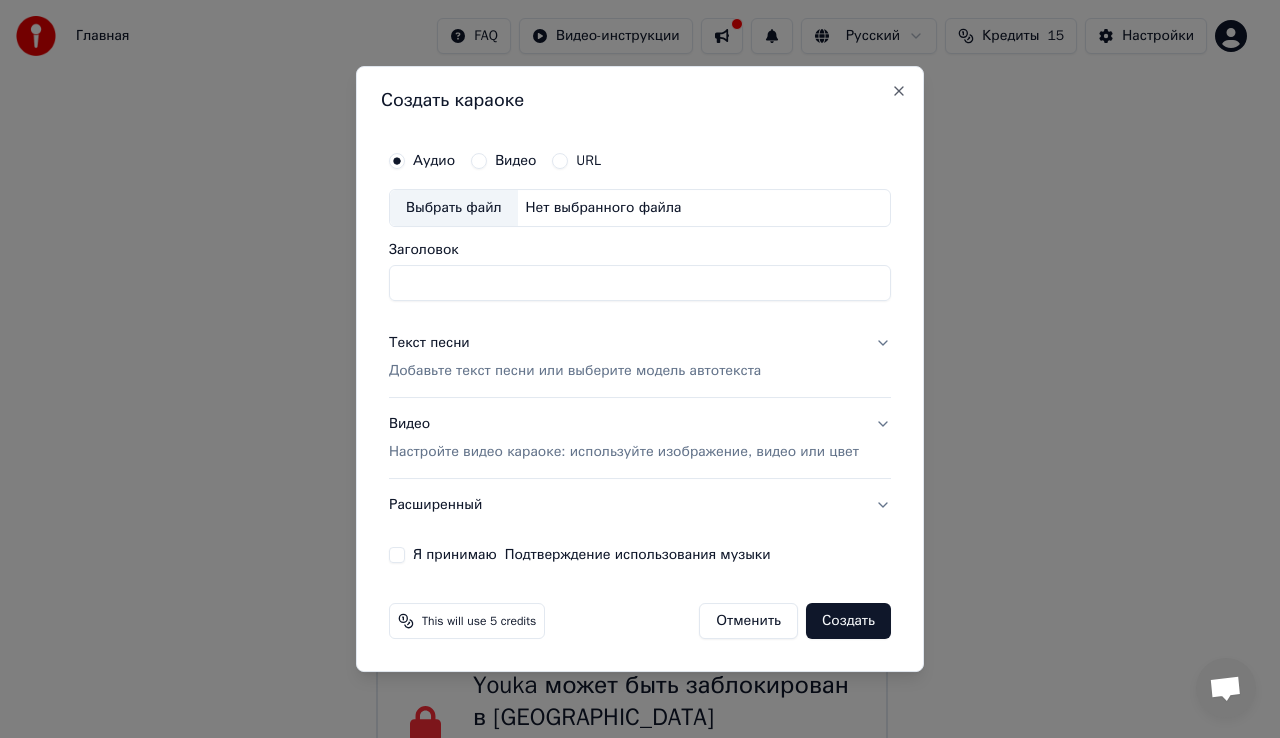 click on "Выбрать файл" at bounding box center (454, 208) 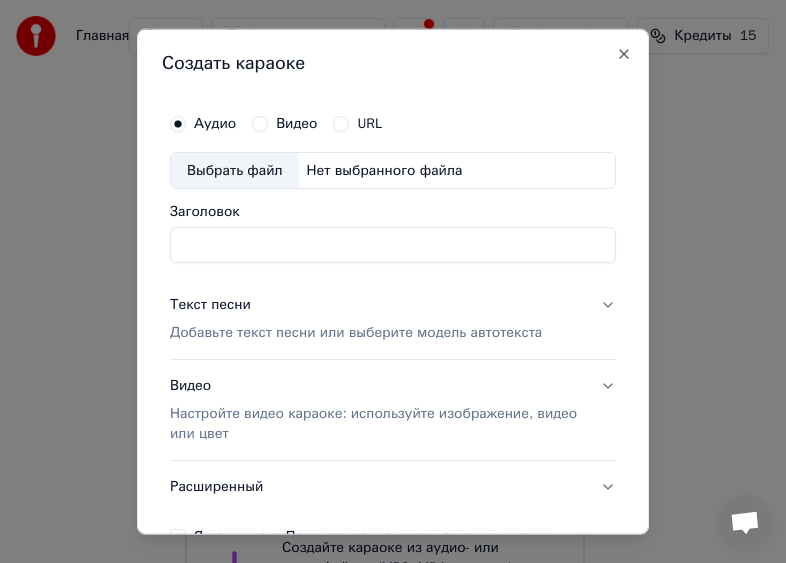 click on "Выбрать файл" at bounding box center (235, 170) 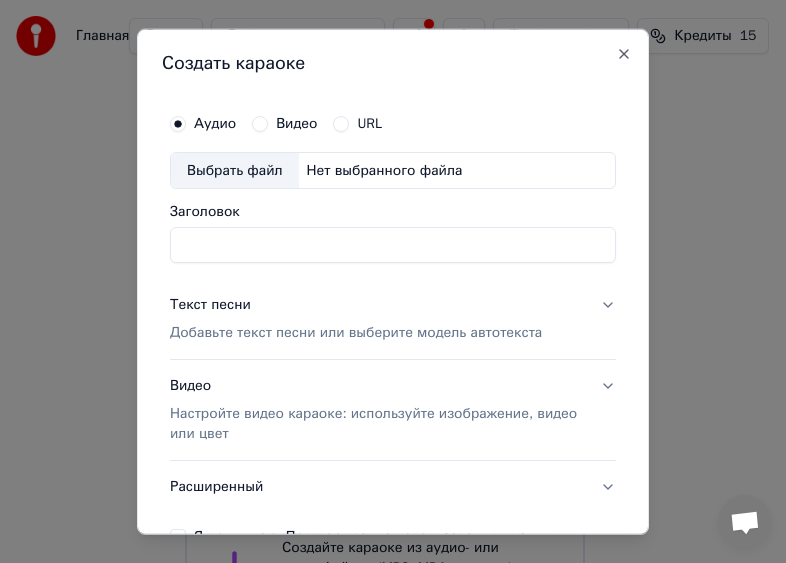 type on "********" 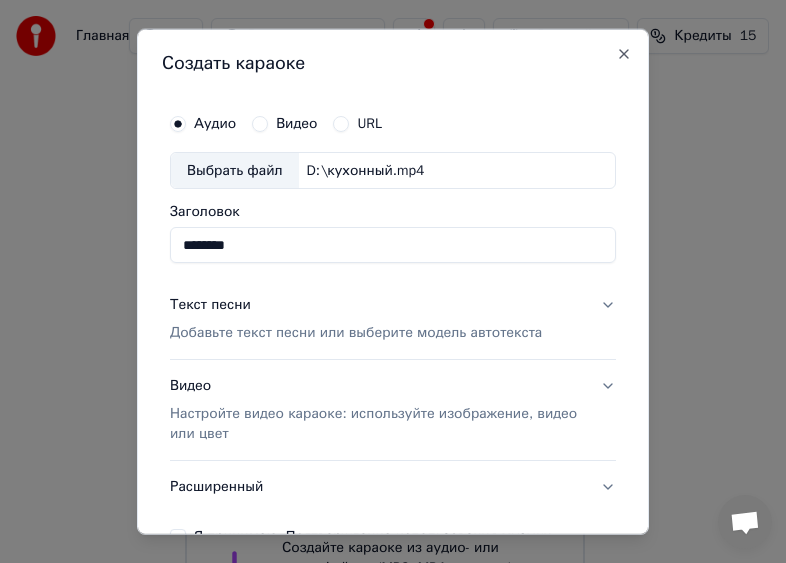 click on "Видео" at bounding box center [260, 123] 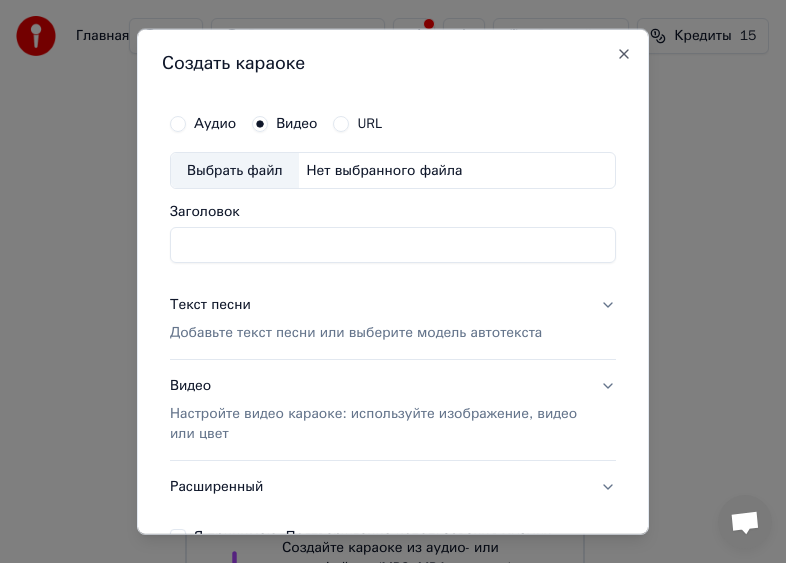 click on "Выбрать файл" at bounding box center (235, 170) 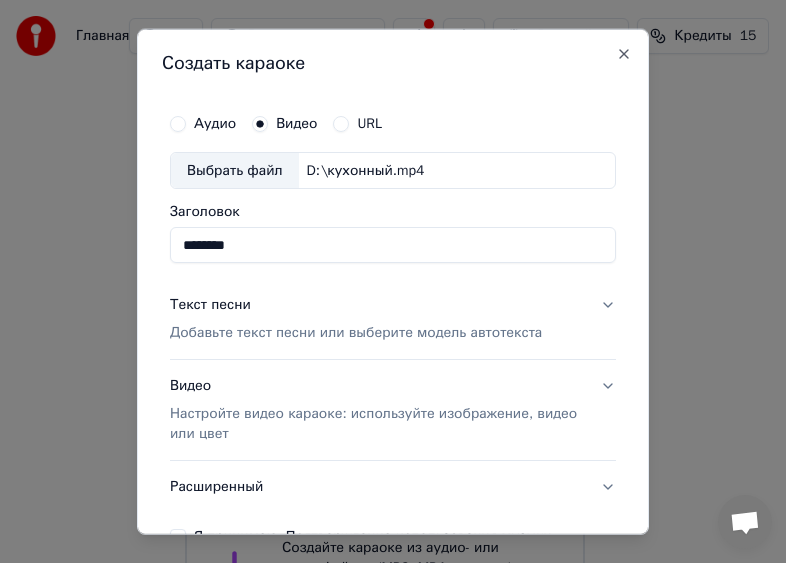 click on "********" at bounding box center [393, 245] 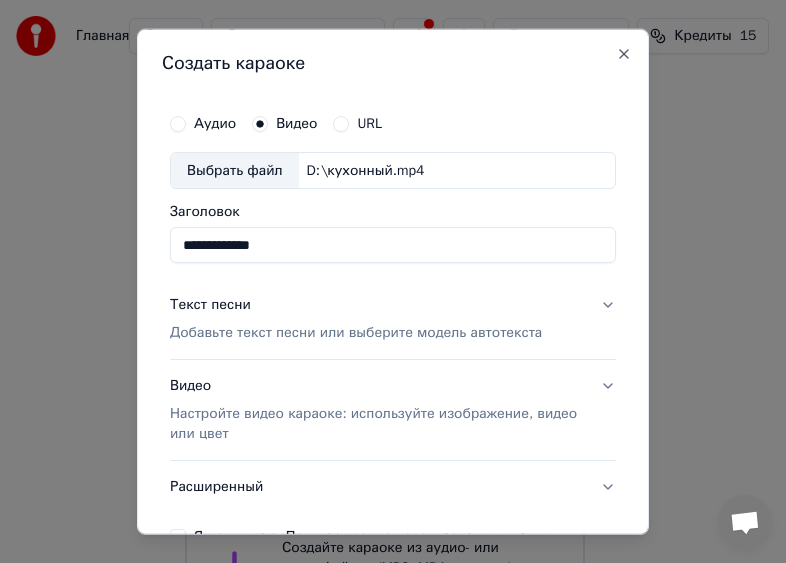 click on "**********" at bounding box center (393, 245) 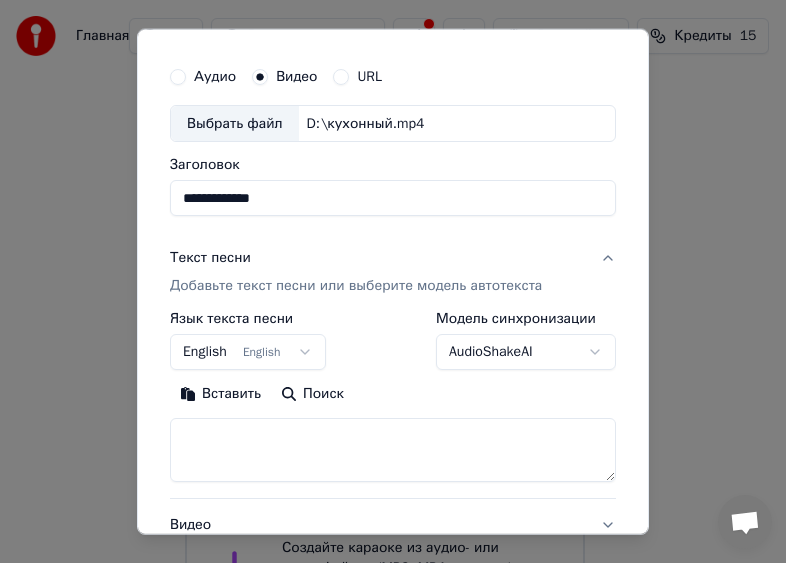 scroll, scrollTop: 200, scrollLeft: 0, axis: vertical 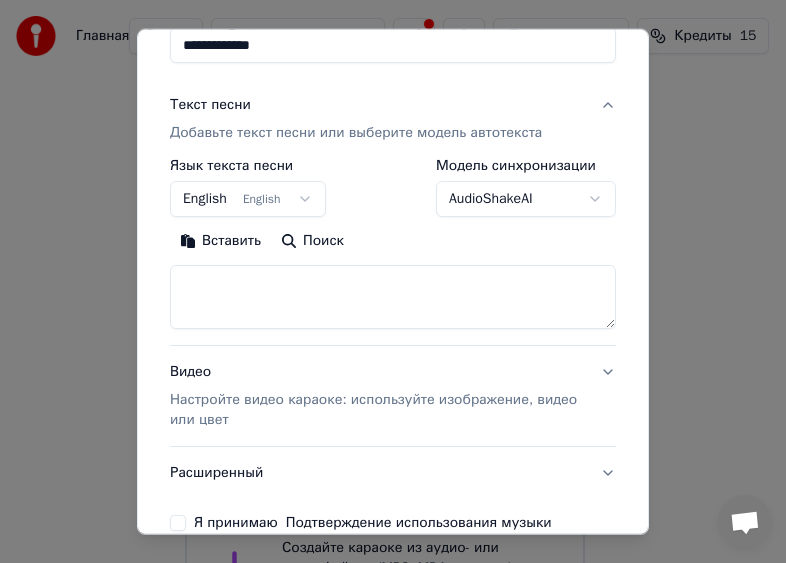 click on "Вставить" at bounding box center (220, 241) 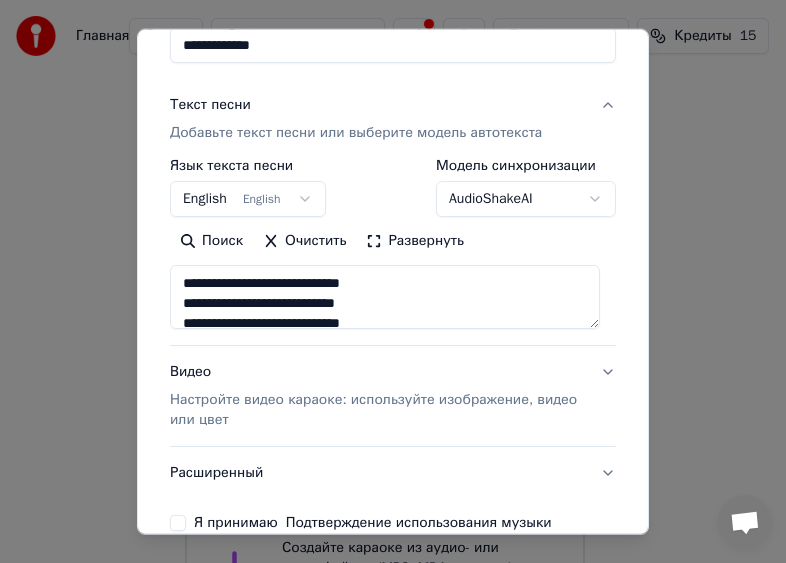 type on "**********" 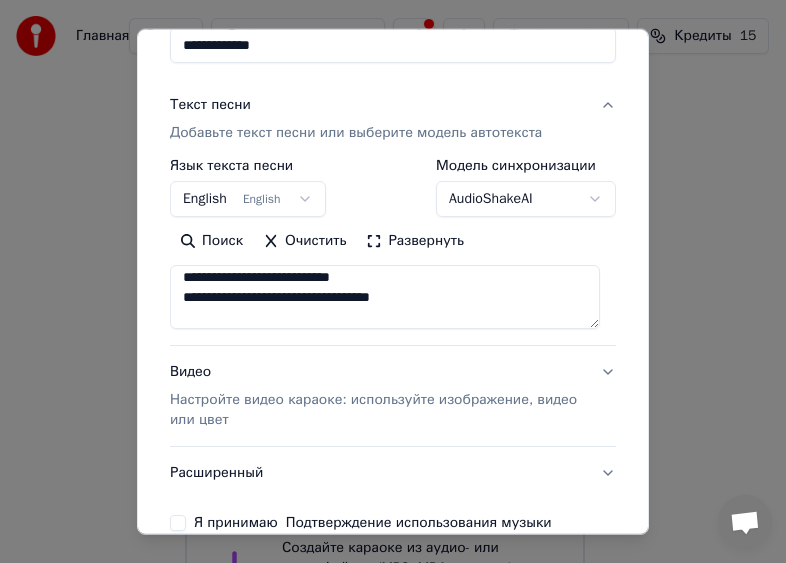 scroll, scrollTop: 533, scrollLeft: 0, axis: vertical 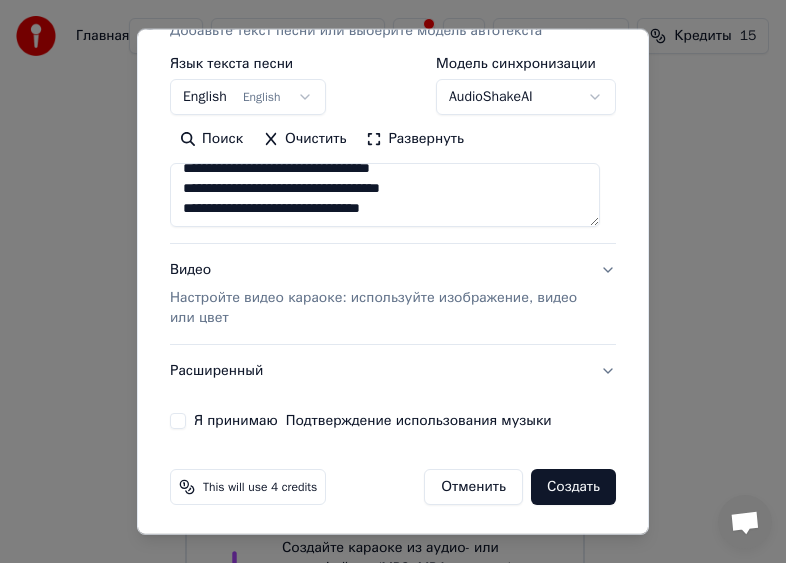 click on "Я принимаю   Подтверждение использования музыки" at bounding box center (178, 421) 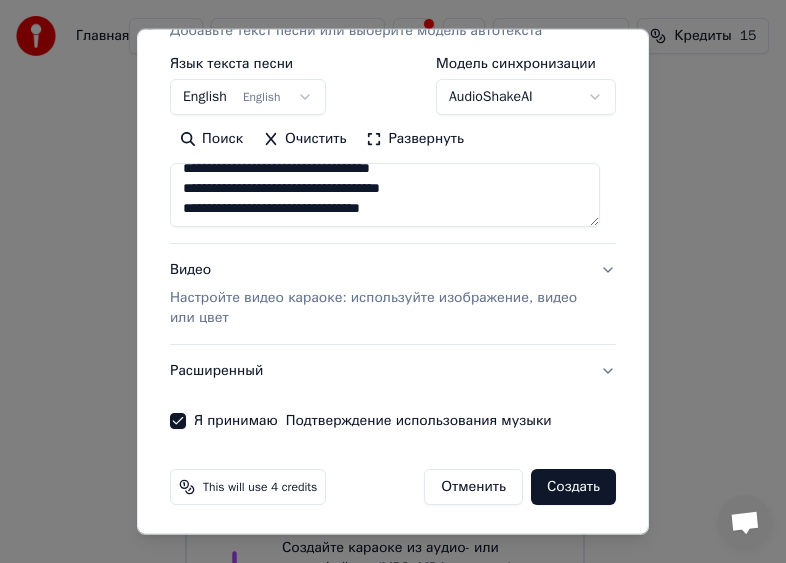 scroll, scrollTop: 0, scrollLeft: 0, axis: both 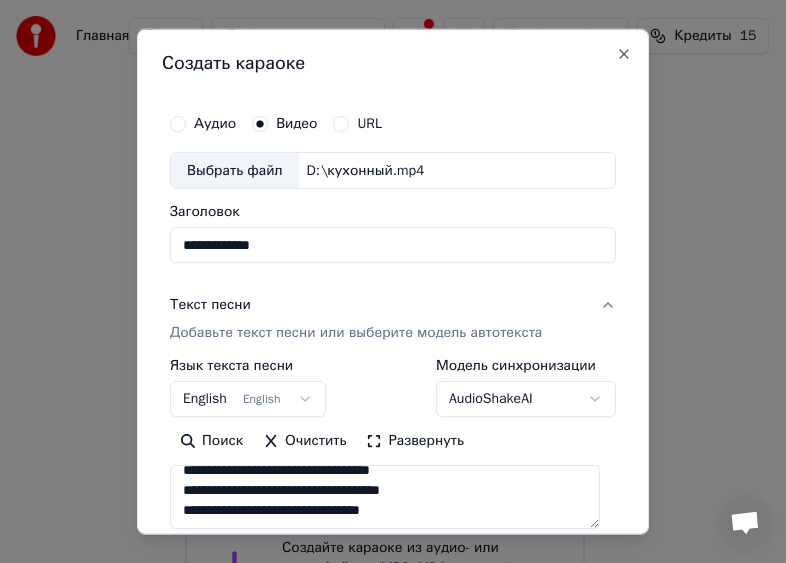 click on "English English" at bounding box center (248, 399) 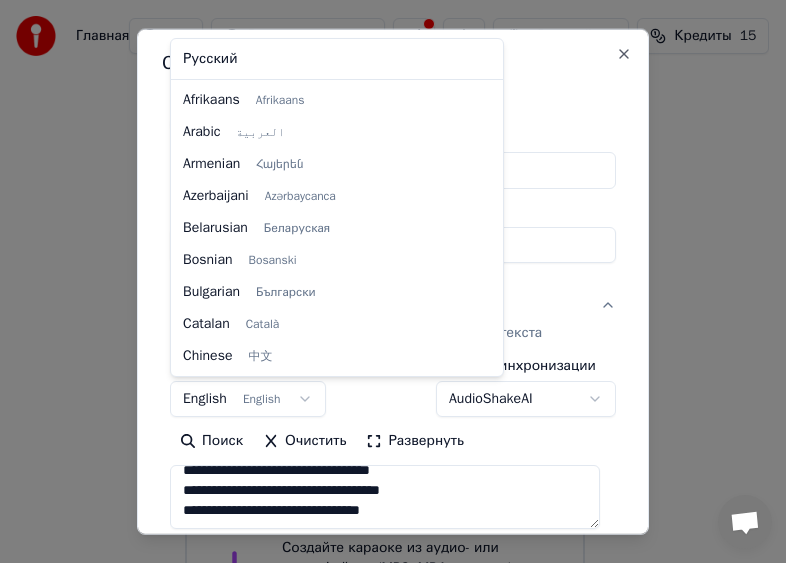 scroll, scrollTop: 160, scrollLeft: 0, axis: vertical 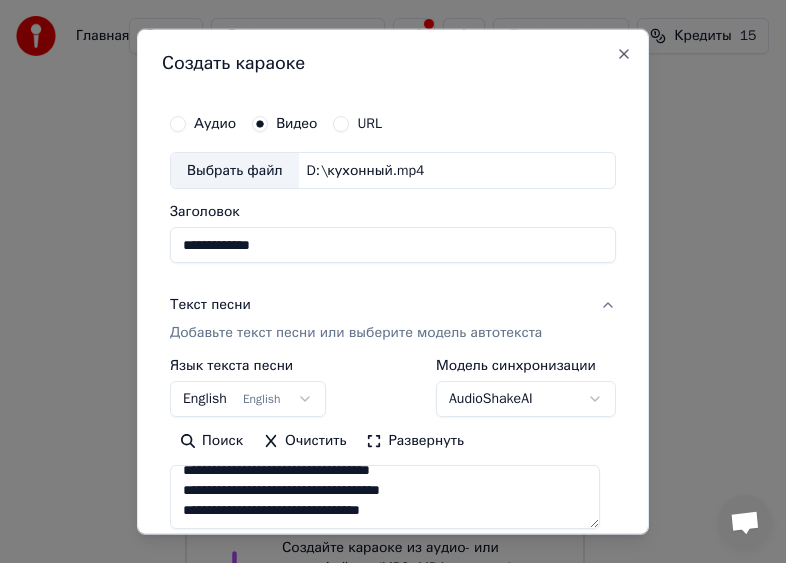 click on "**********" at bounding box center [384, 460] 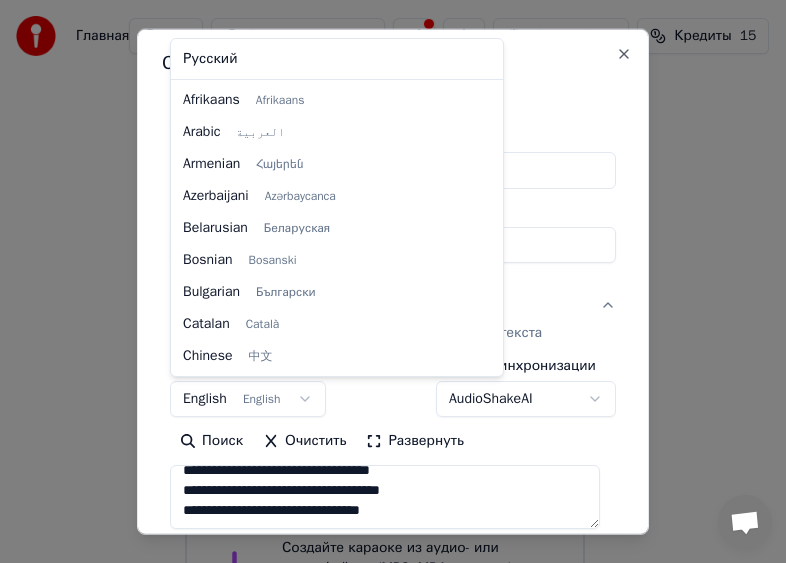 click on "**********" at bounding box center (384, 460) 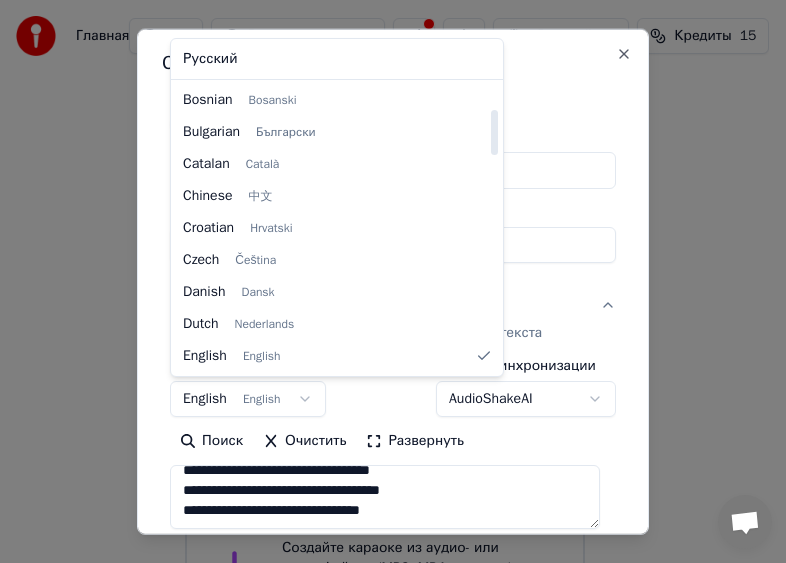 select on "**" 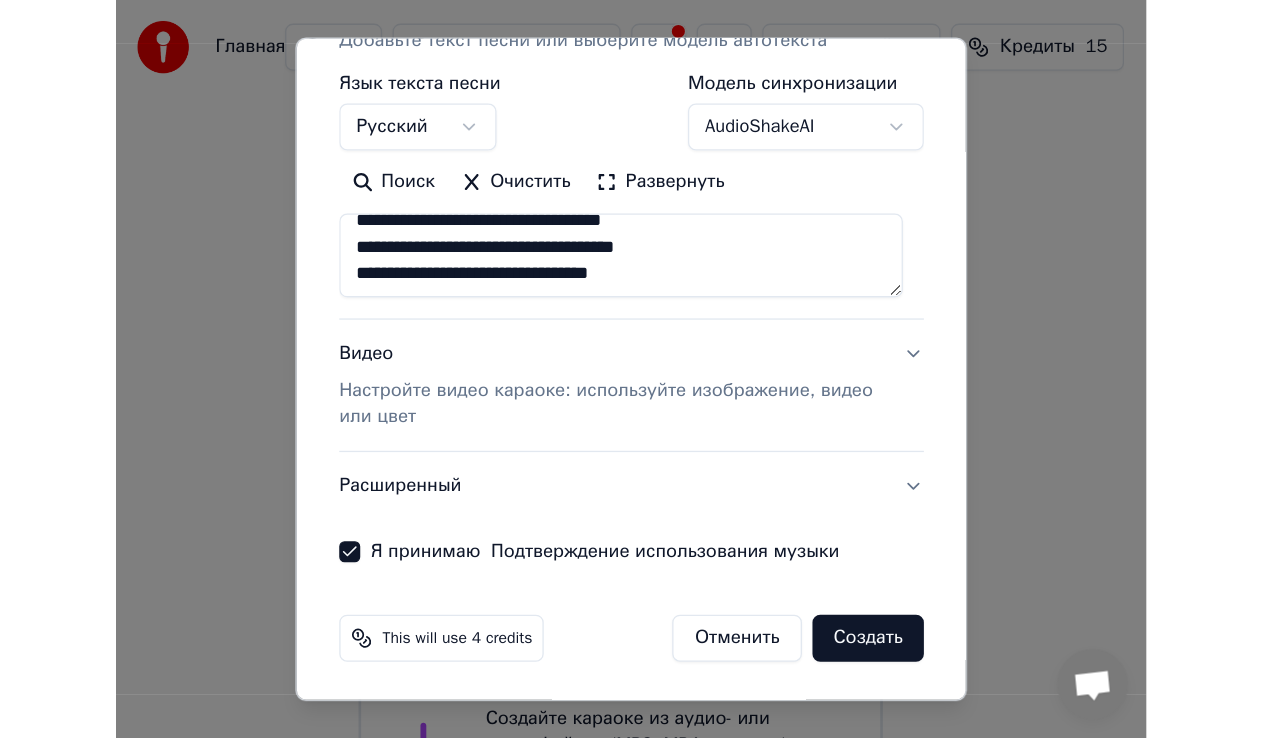 scroll, scrollTop: 302, scrollLeft: 0, axis: vertical 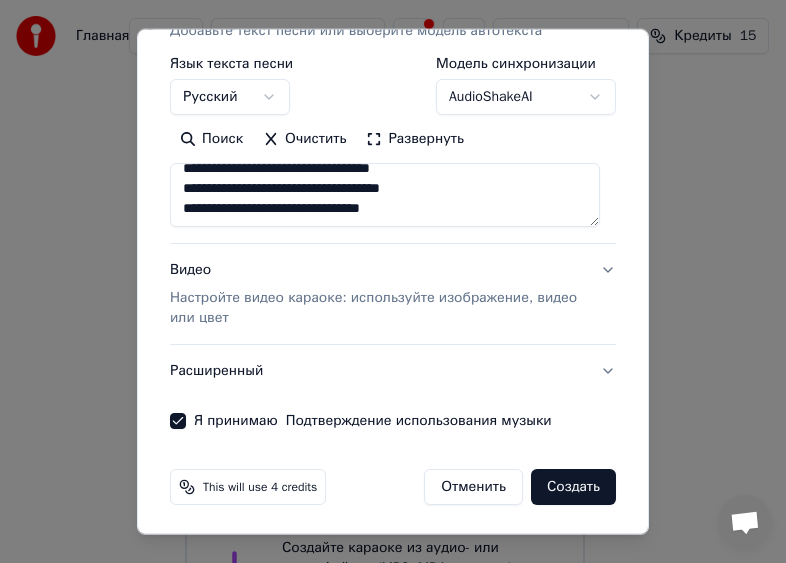 click on "Создать" at bounding box center [573, 487] 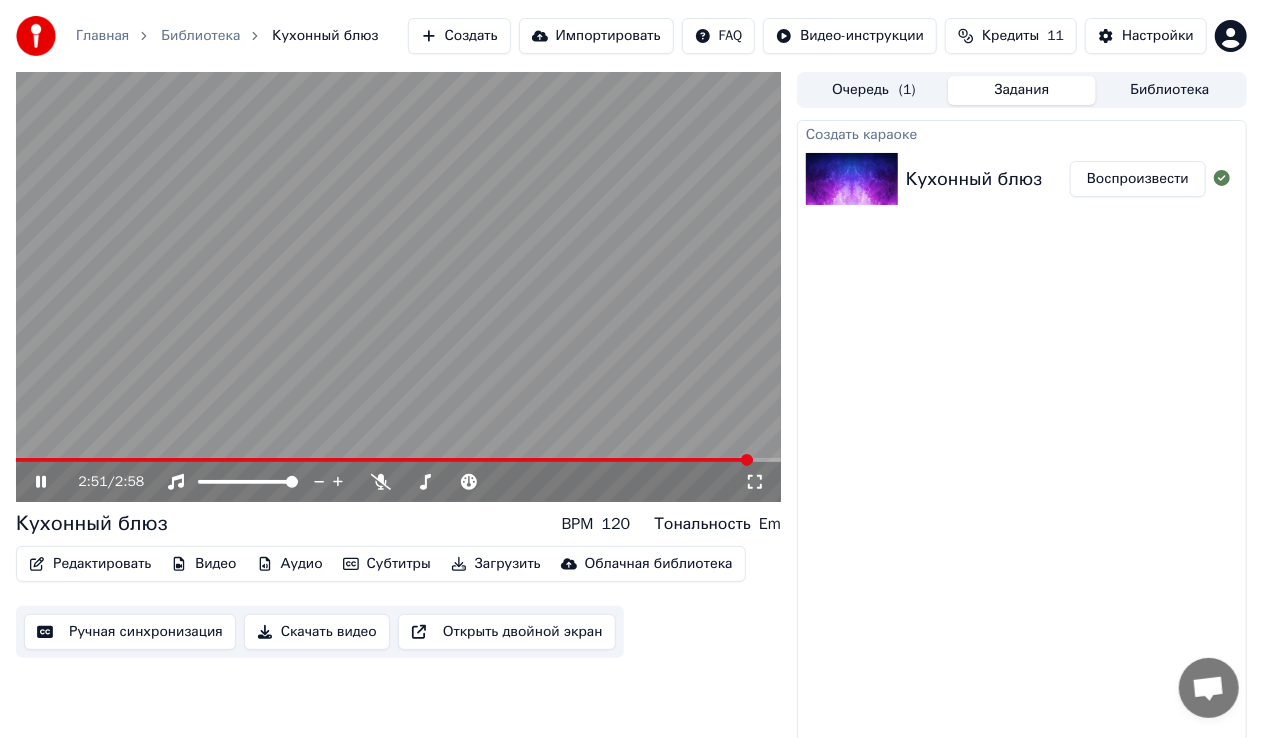drag, startPoint x: 1034, startPoint y: 1, endPoint x: 1054, endPoint y: 105, distance: 105.90562 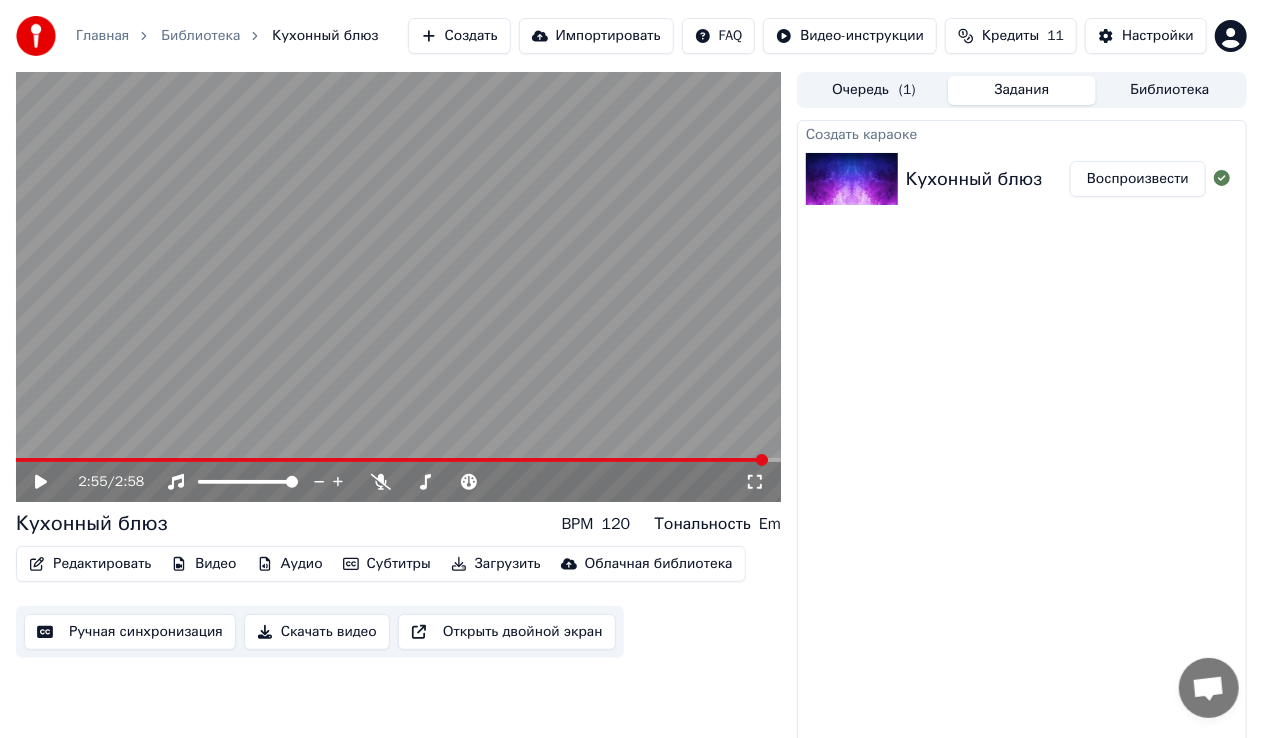 click on "Скачать видео" at bounding box center (317, 632) 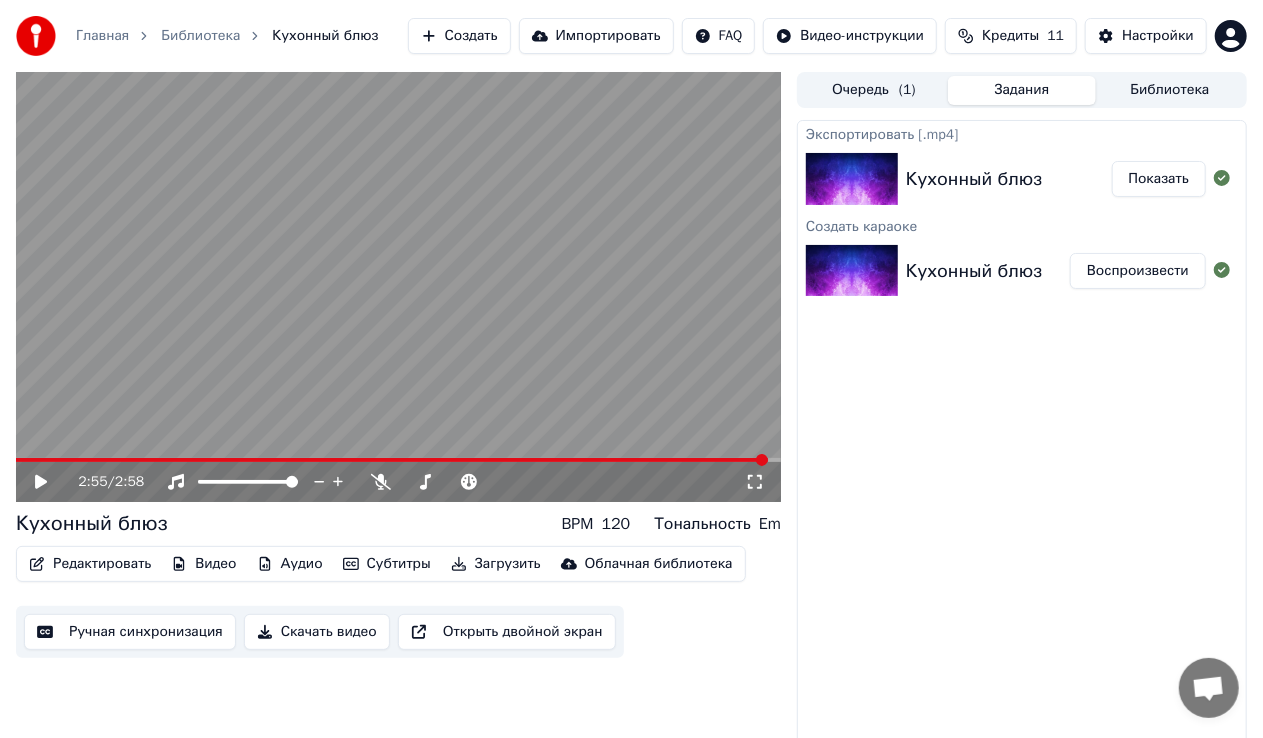 click on "2:55  /  2:58" at bounding box center (398, 482) 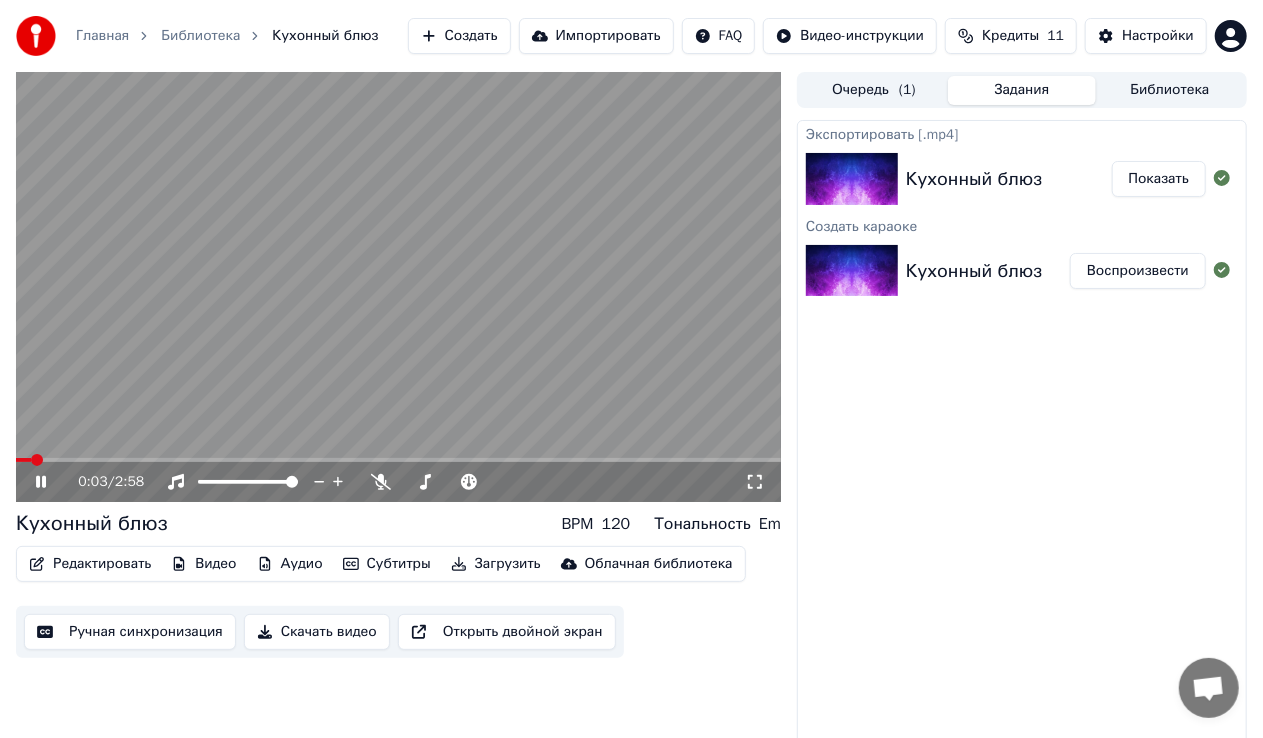 click 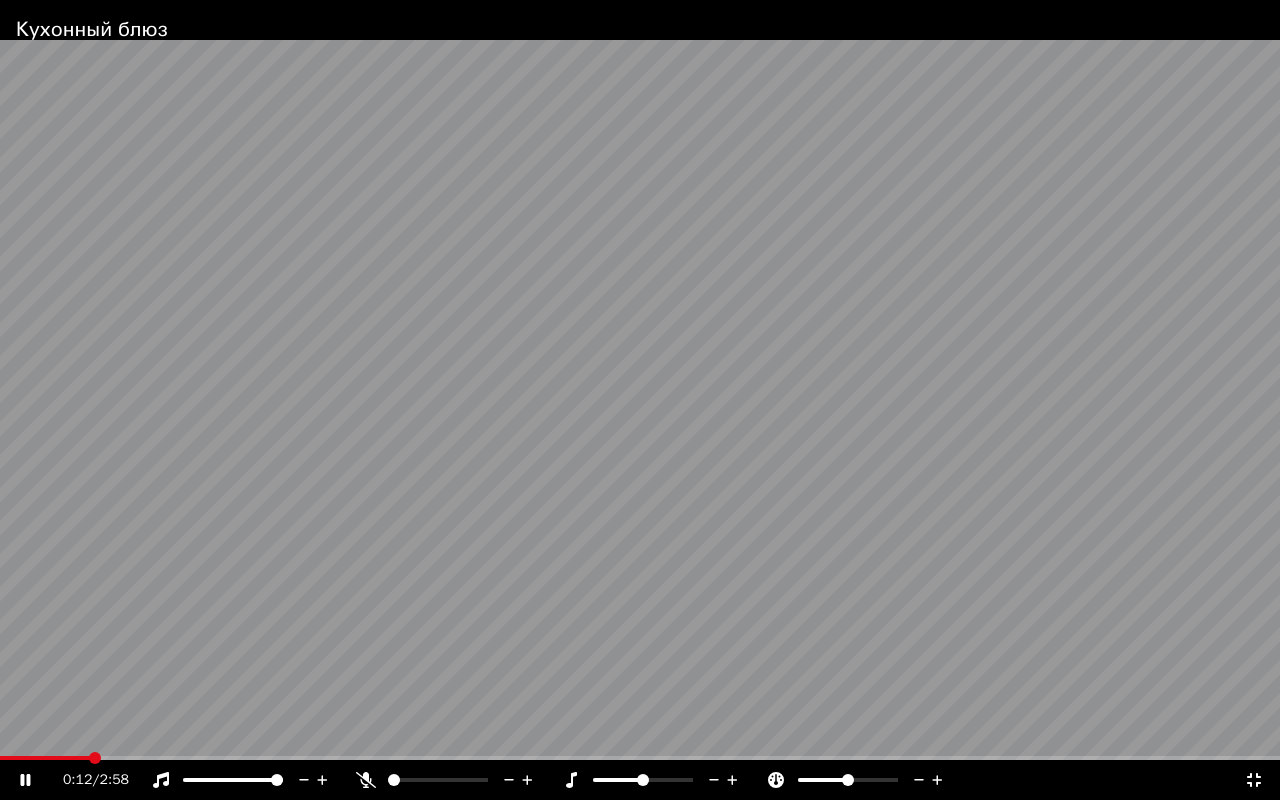 click at bounding box center [643, 780] 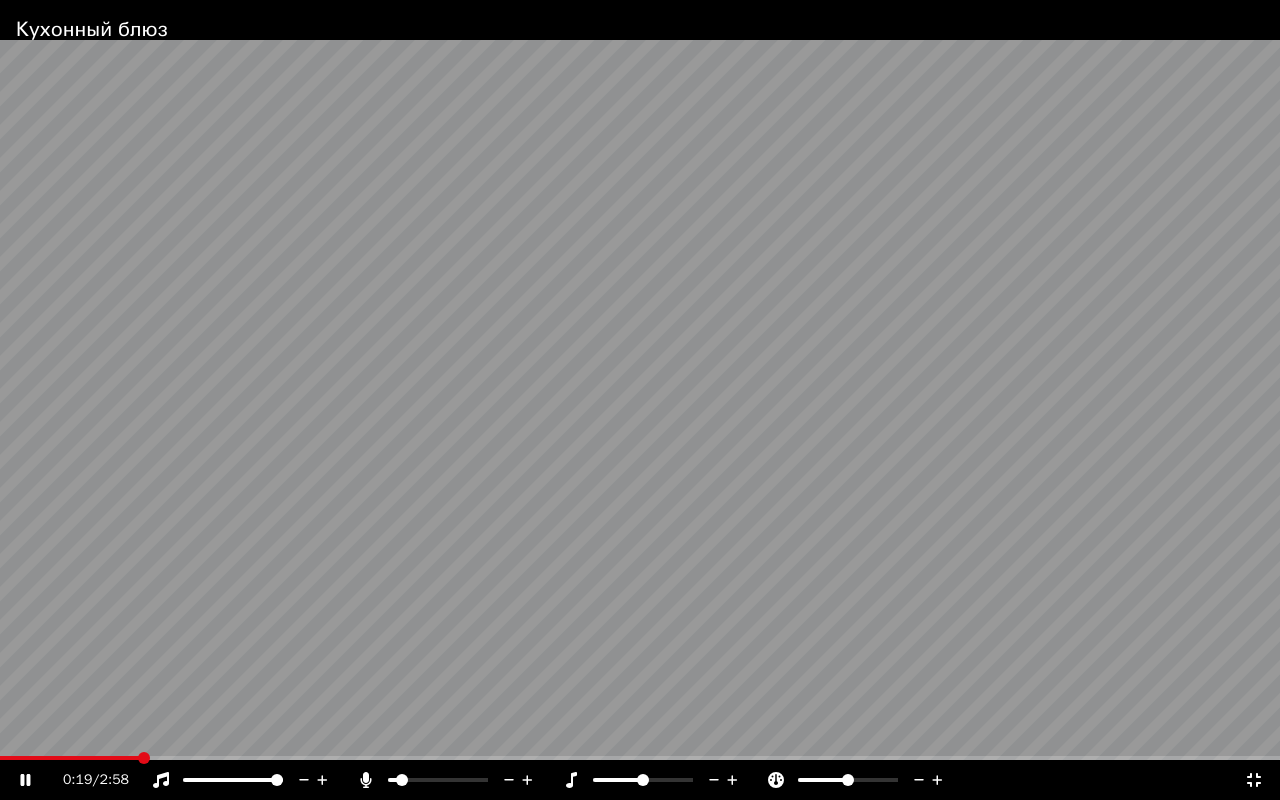 click at bounding box center (402, 780) 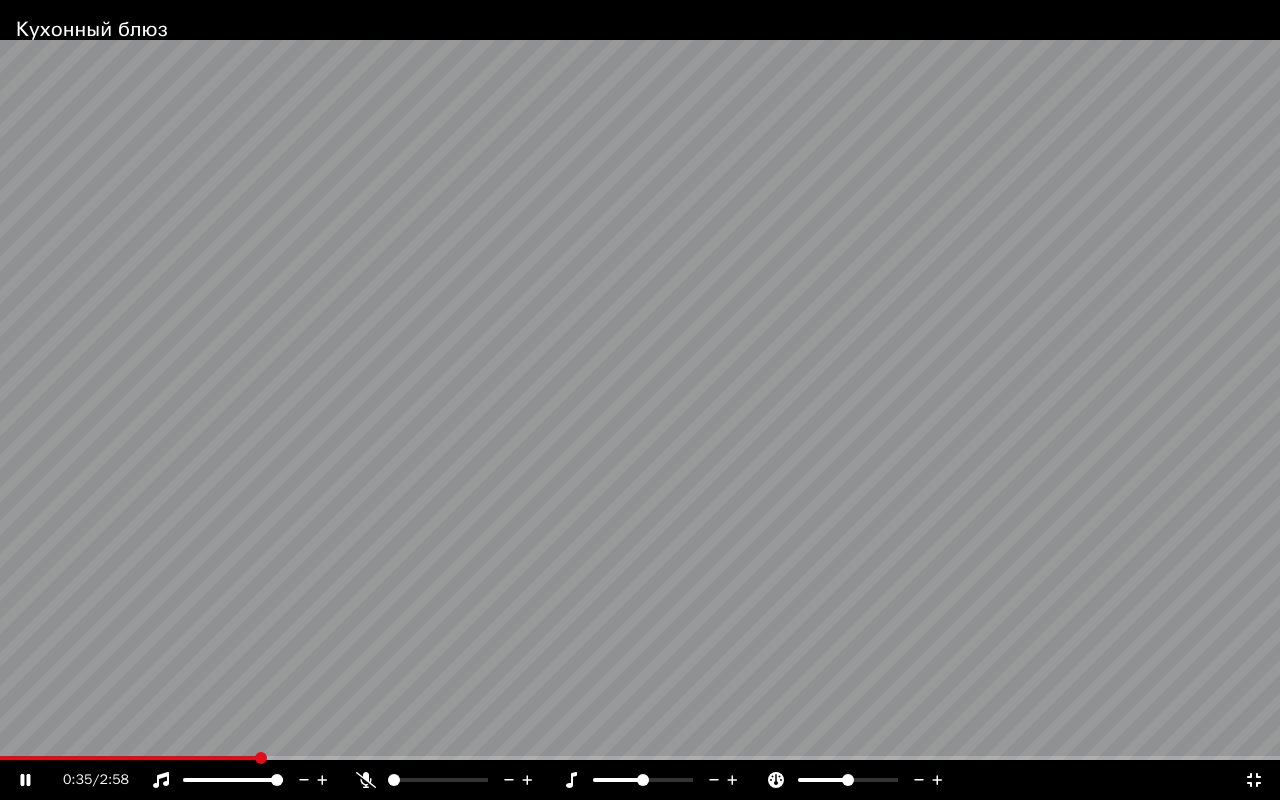 click at bounding box center [394, 780] 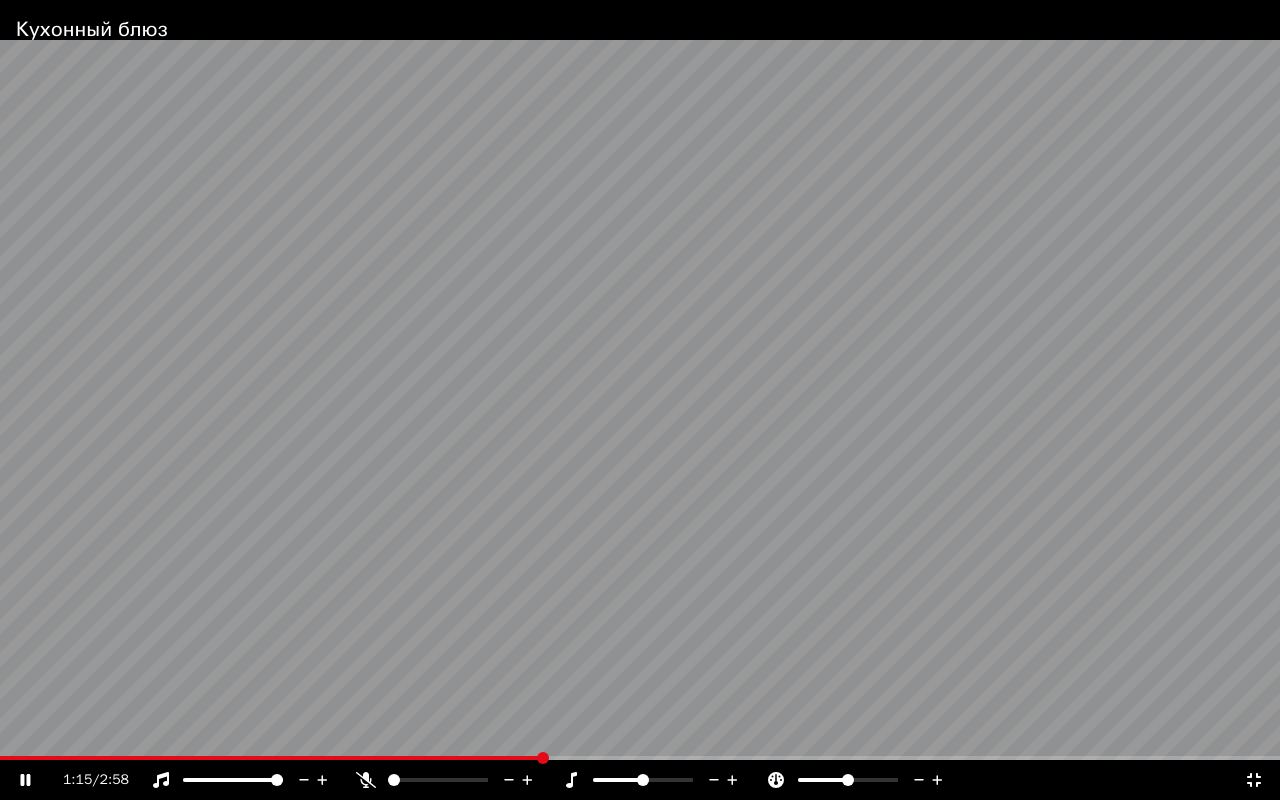 click 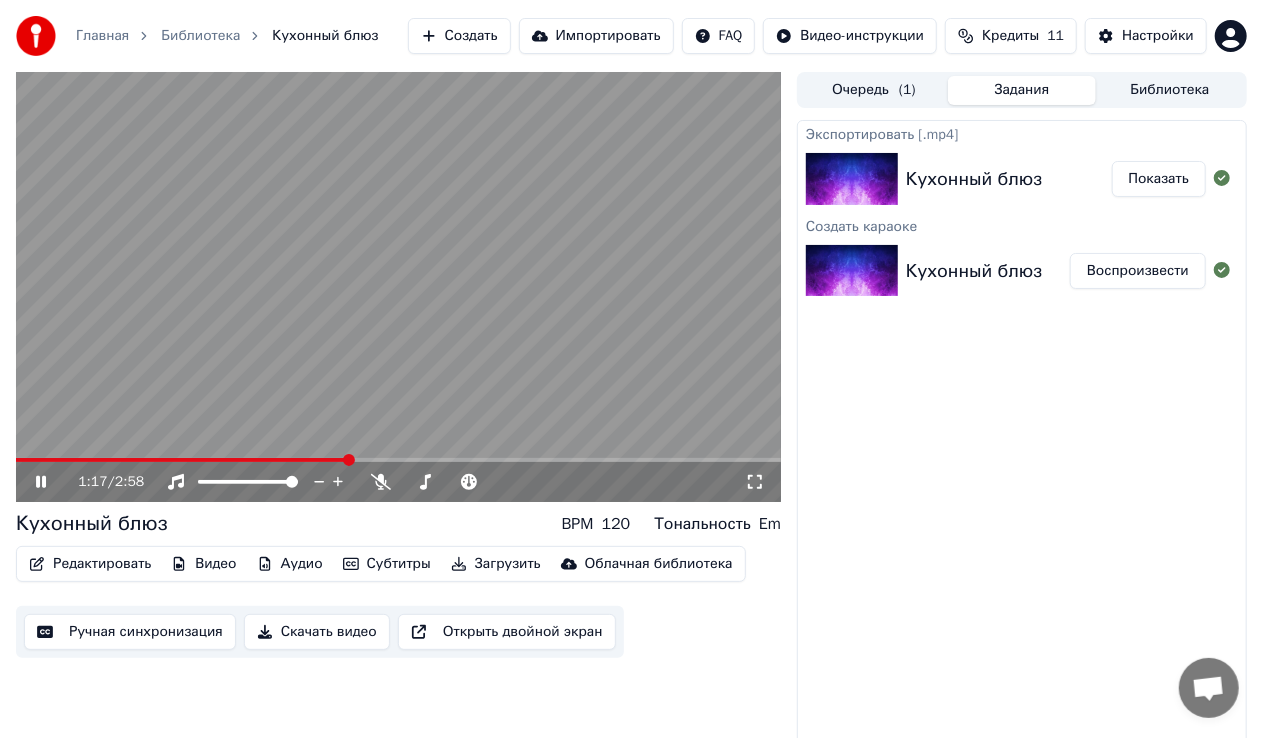 click 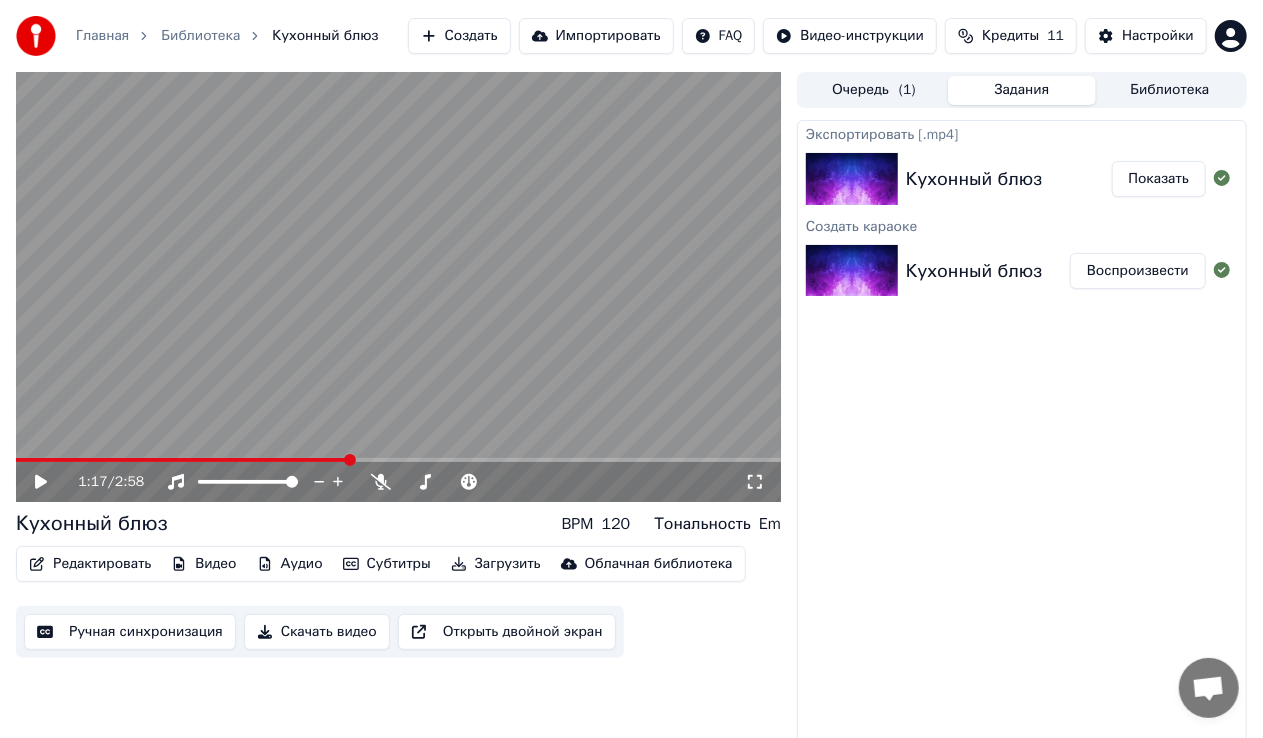 click on "Показать" at bounding box center [1159, 179] 